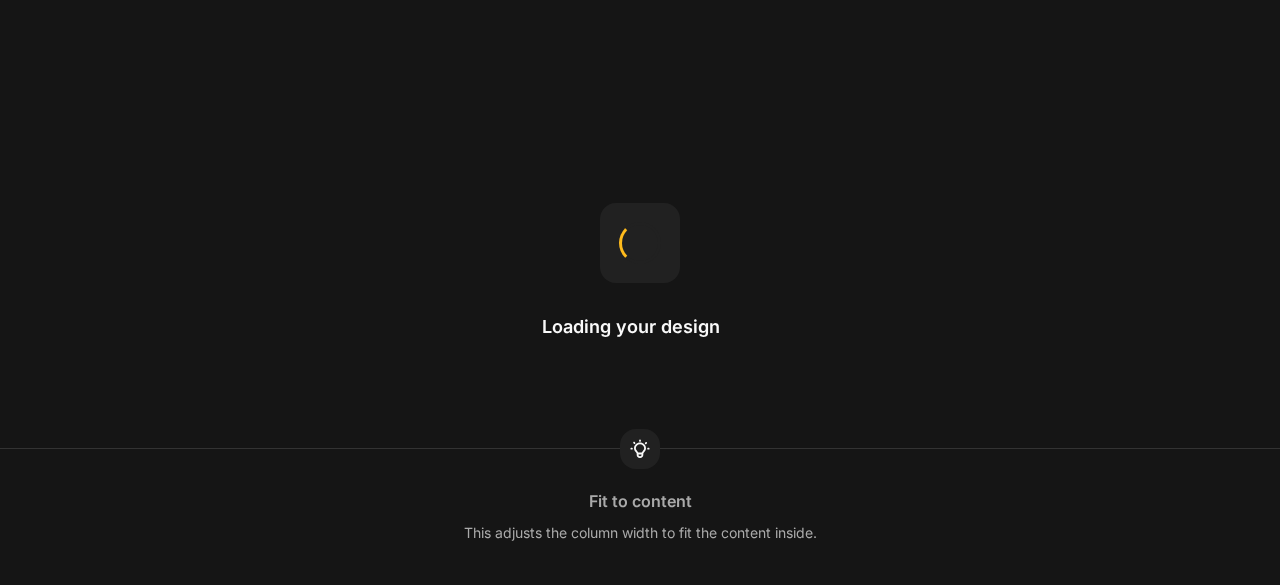 scroll, scrollTop: 0, scrollLeft: 0, axis: both 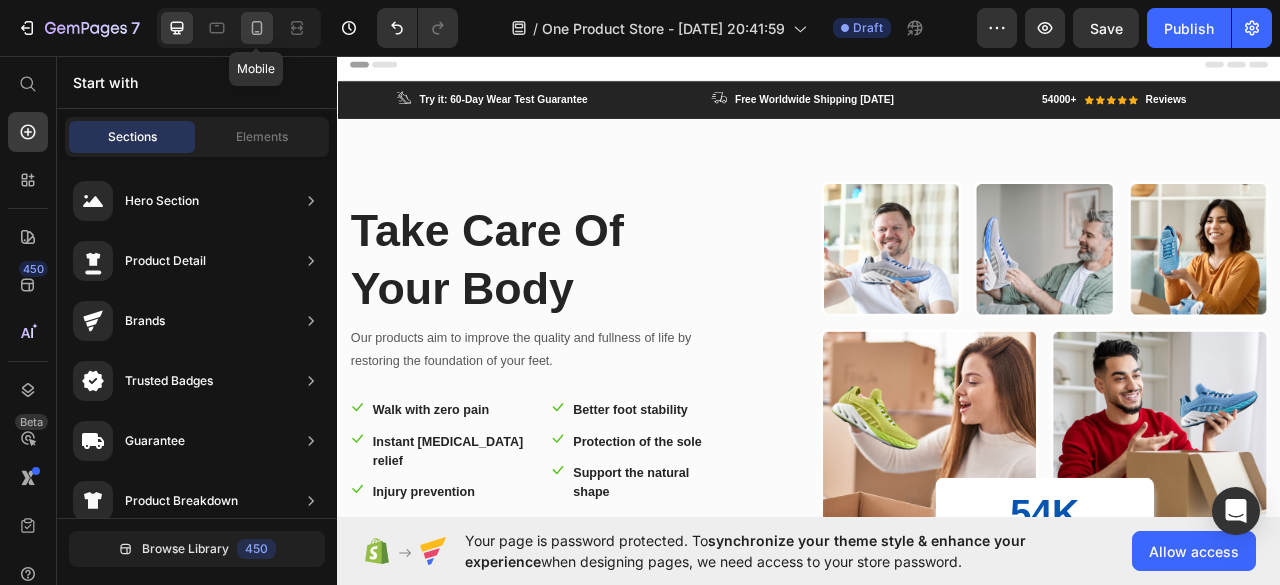 click 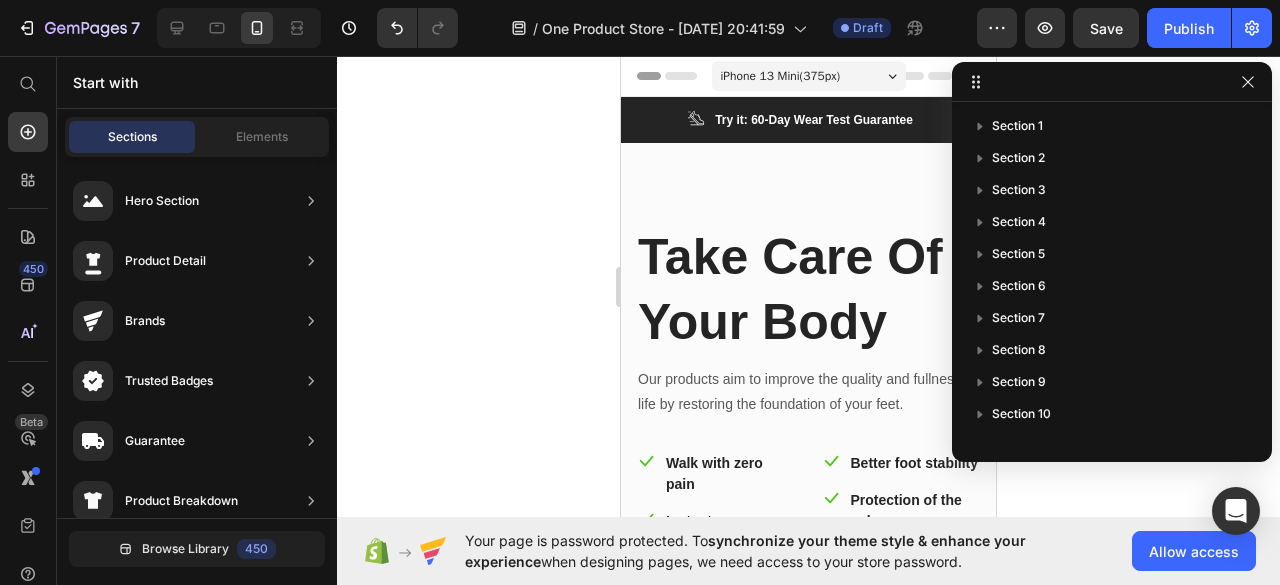 click 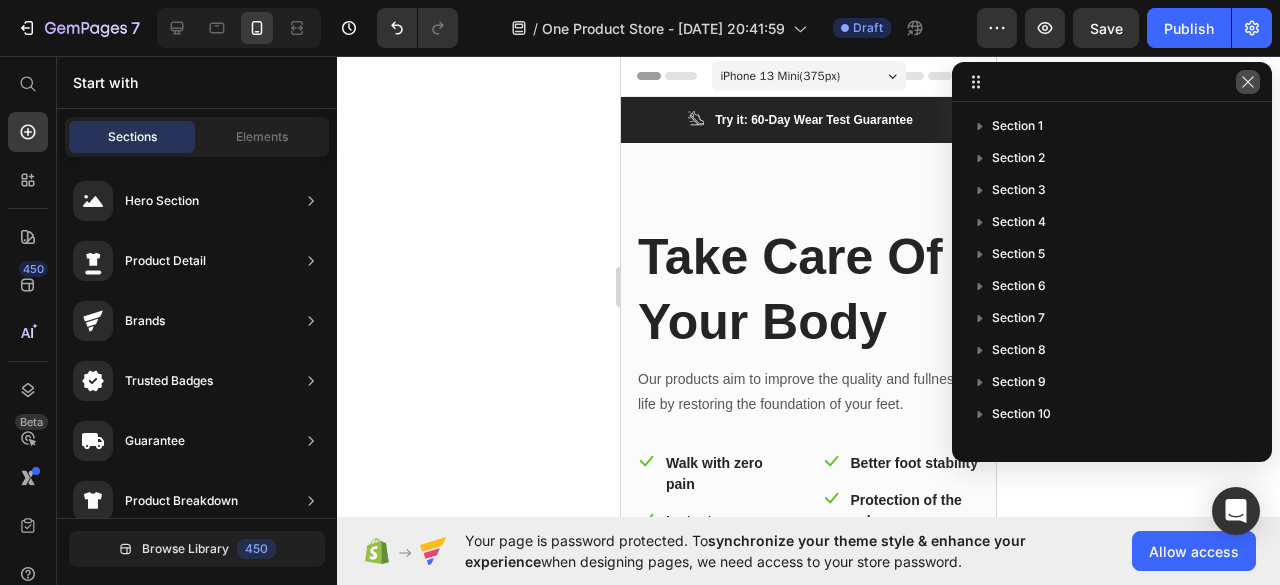 click 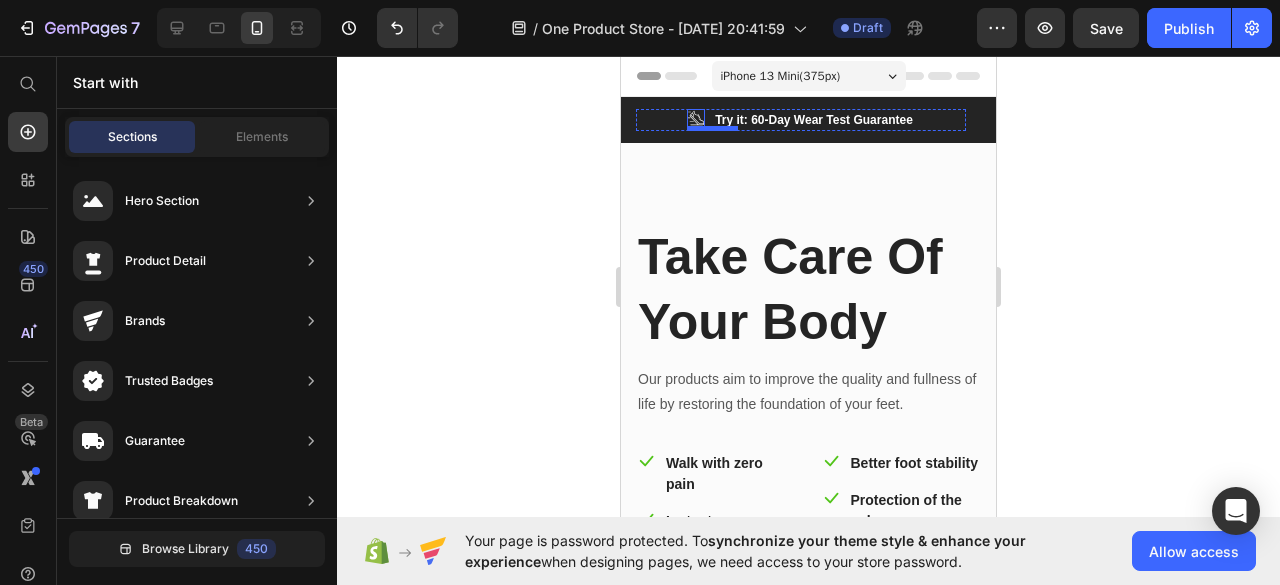click at bounding box center (696, 118) 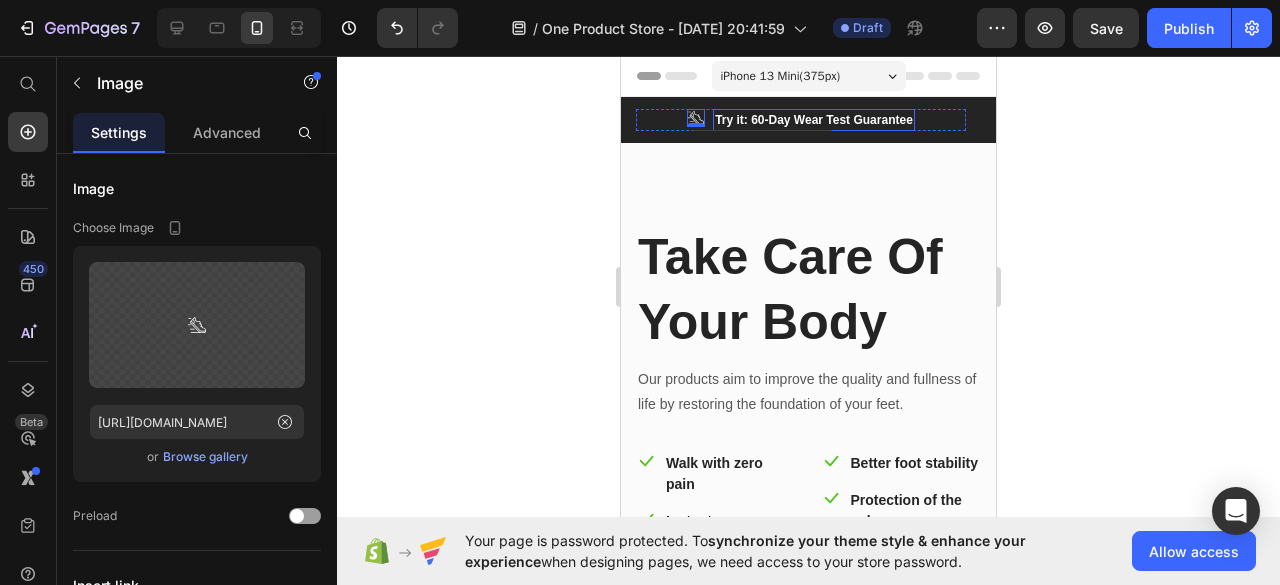 click on "Try it: 60-Day Wear Test Guarantee" at bounding box center (814, 120) 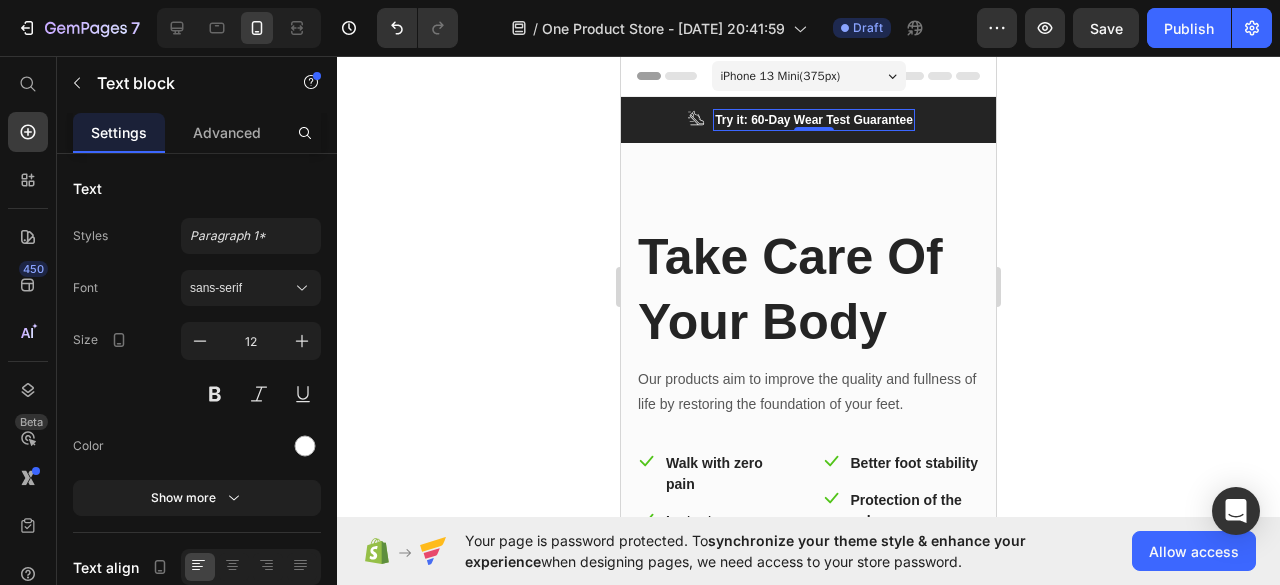 click on "Try it: 60-Day Wear Test Guarantee" at bounding box center [814, 120] 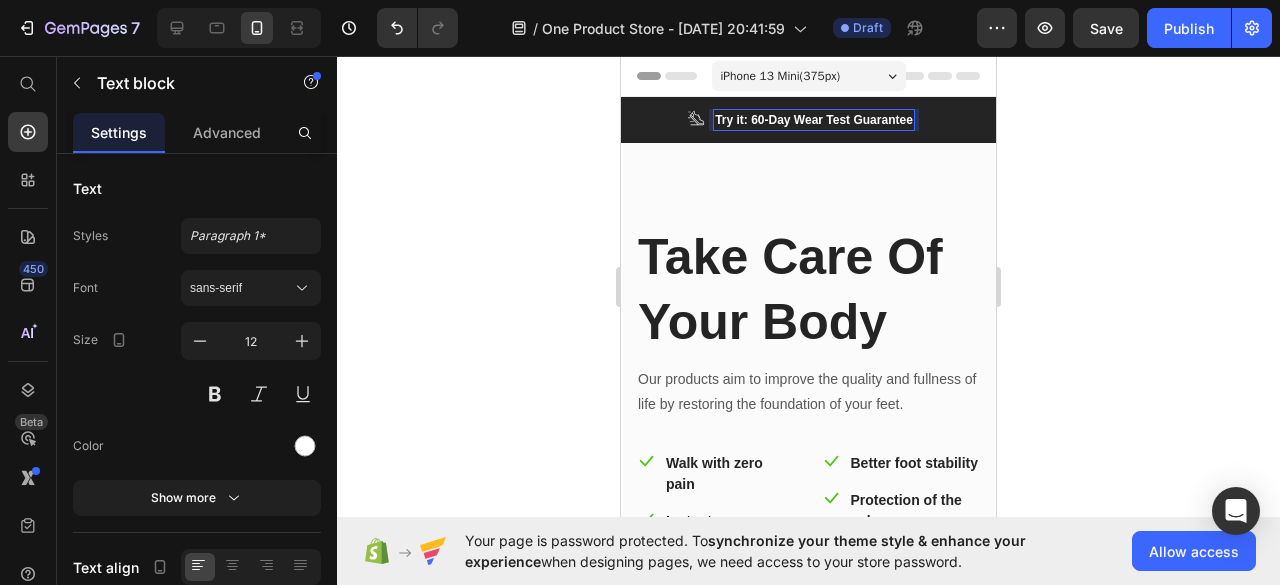 click on "Try it: 60-Day Wear Test Guarantee" at bounding box center (814, 120) 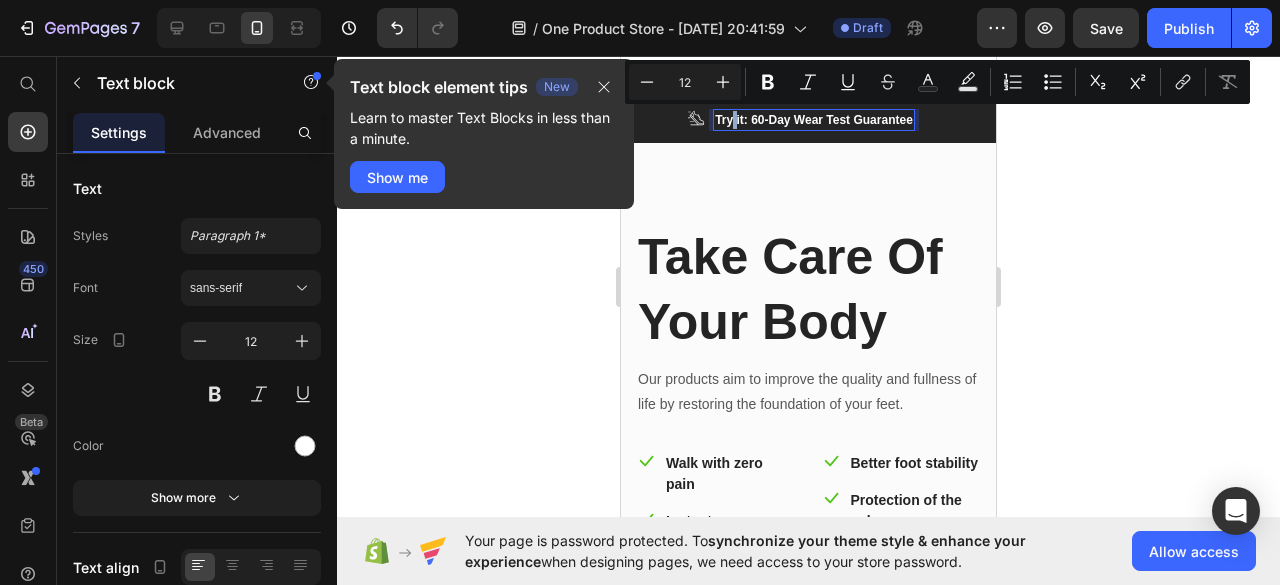 click on "Try it: 60-Day Wear Test Guarantee" at bounding box center (814, 120) 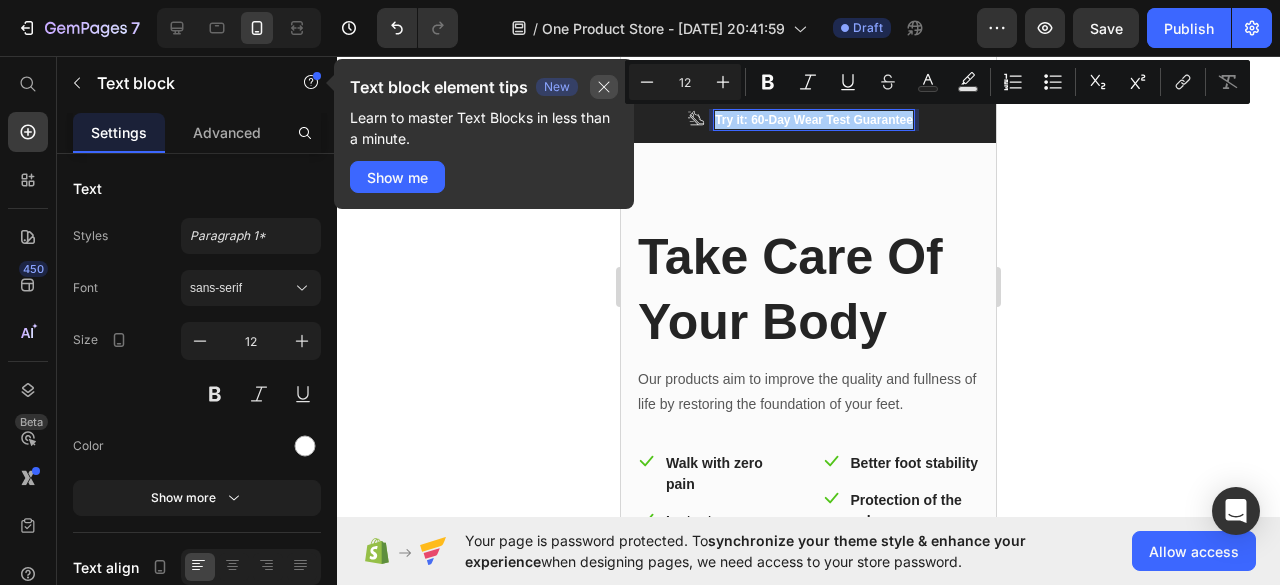click 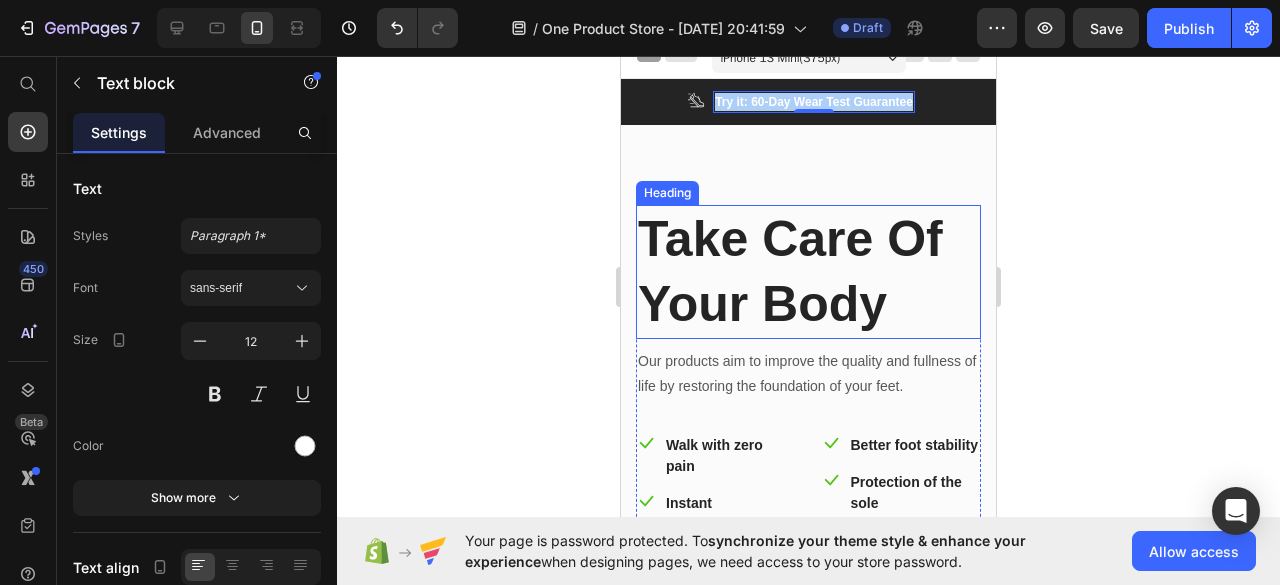 scroll, scrollTop: 0, scrollLeft: 0, axis: both 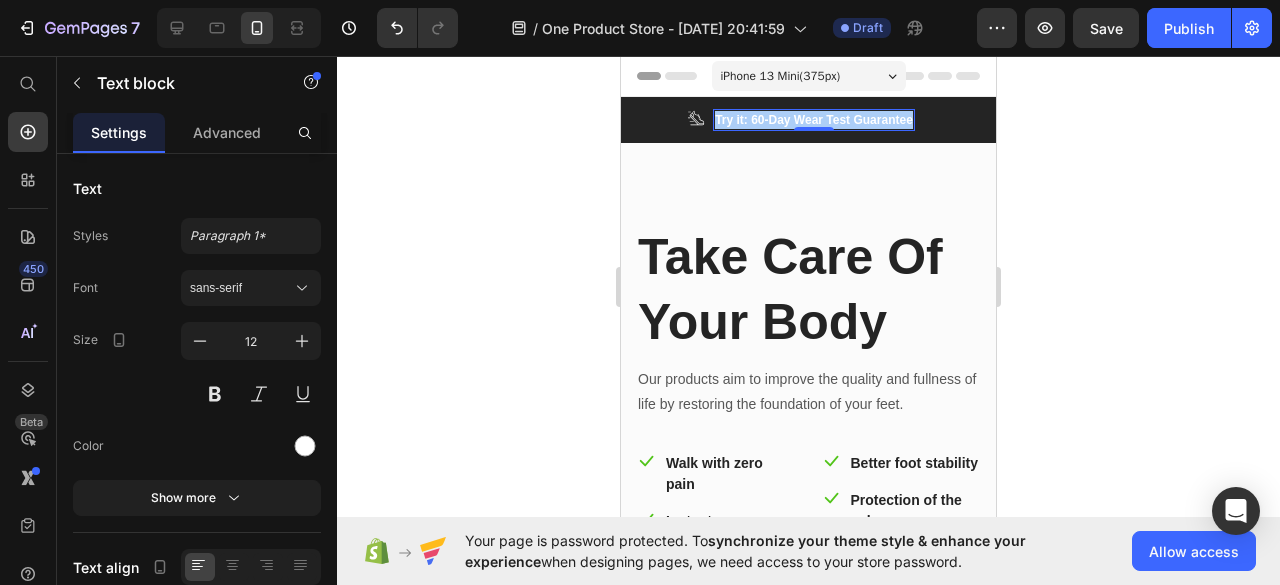 click 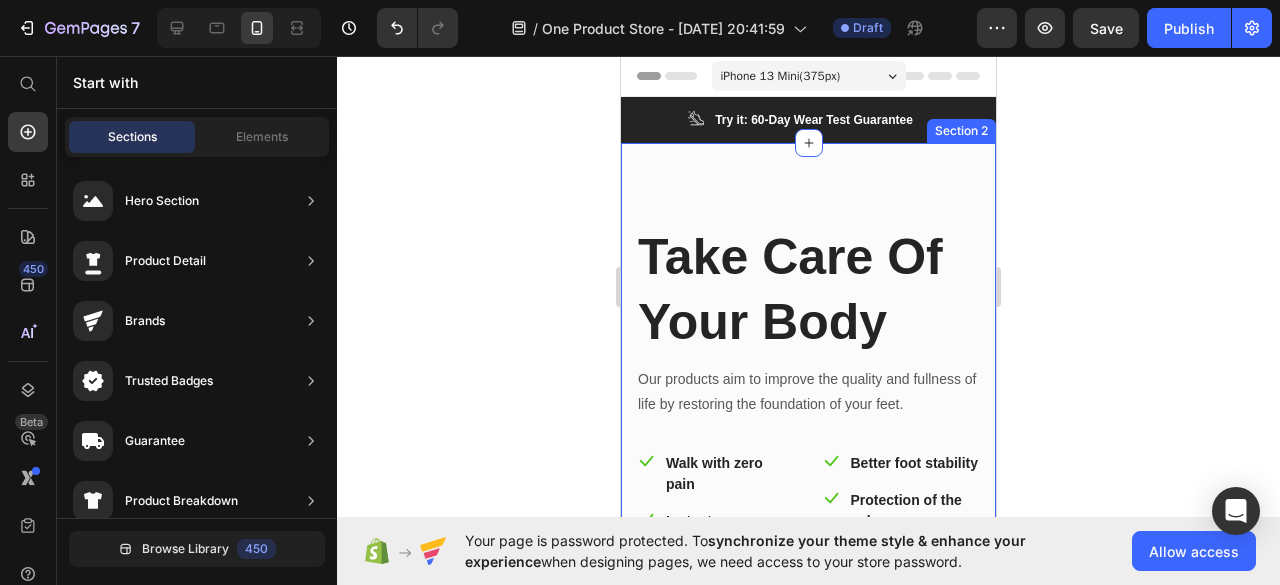 click on "Take Care Of Your Body Heading Our products aim to improve the quality and fullness of life by restoring the foundation of your feet.  Text block                Icon Walk with zero pain Text block Row                Icon Instant [MEDICAL_DATA] relief Text block Row                Icon Injury prevention  Text block Row                Icon Better foot stability Text block Row                Icon Protection of the sole Text block Row                Icon Support the natural shape Text block Row Row Shop Now Button Row Image Image Image Row Image Image Row 54K Heading Happy customer Worldwide with a GemShoes Text block Row Row Section 2" at bounding box center (808, 679) 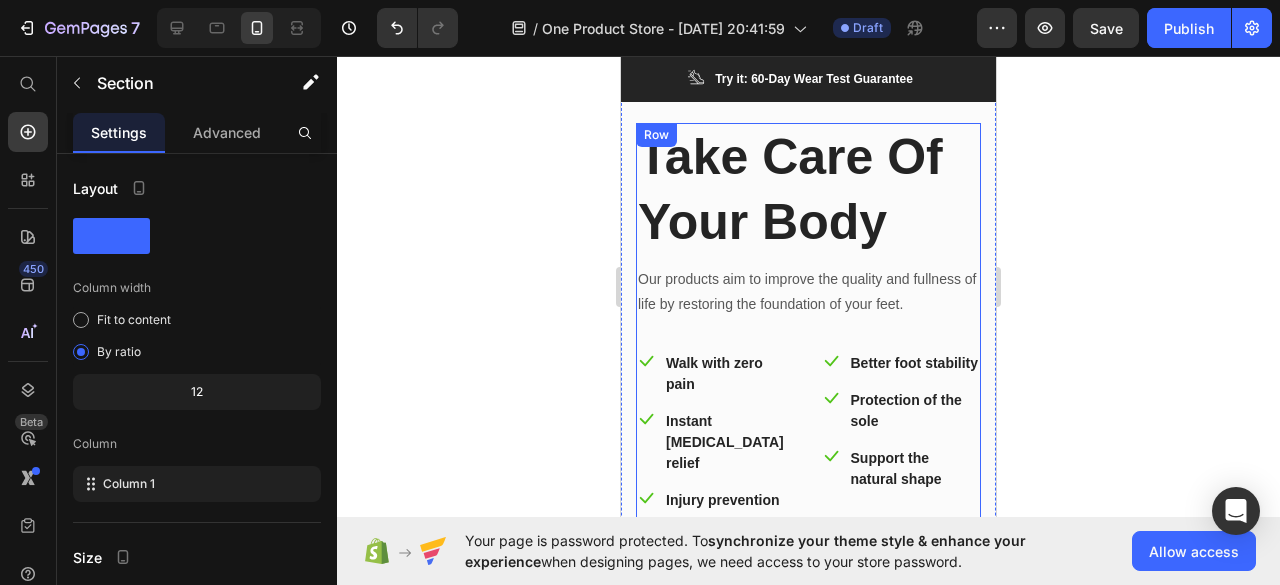 scroll, scrollTop: 0, scrollLeft: 0, axis: both 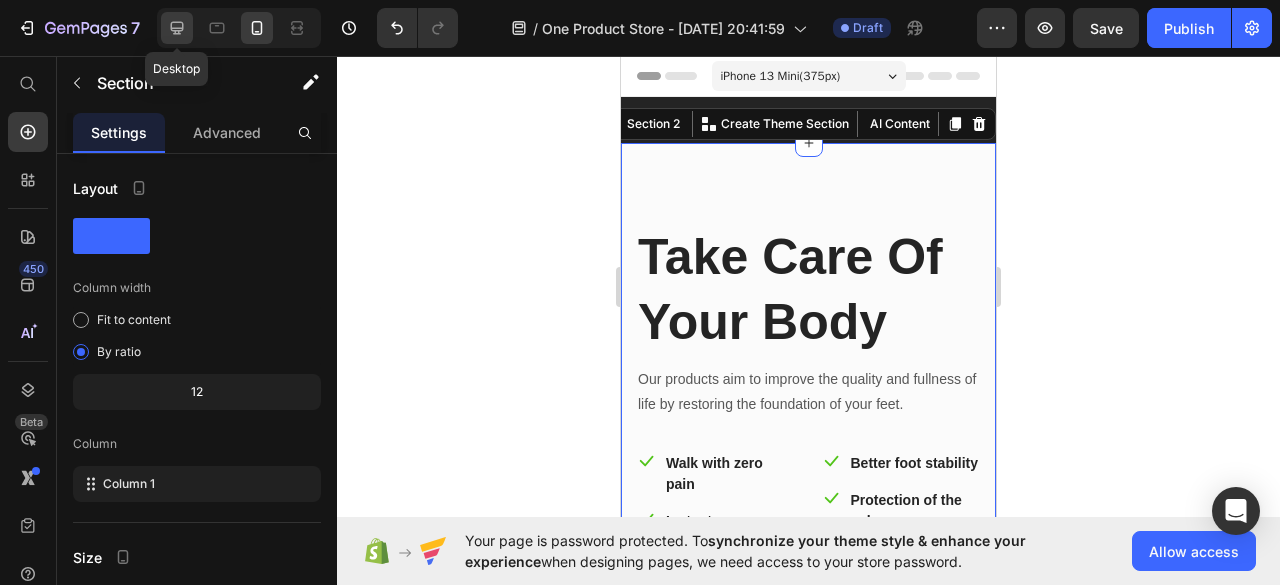 click 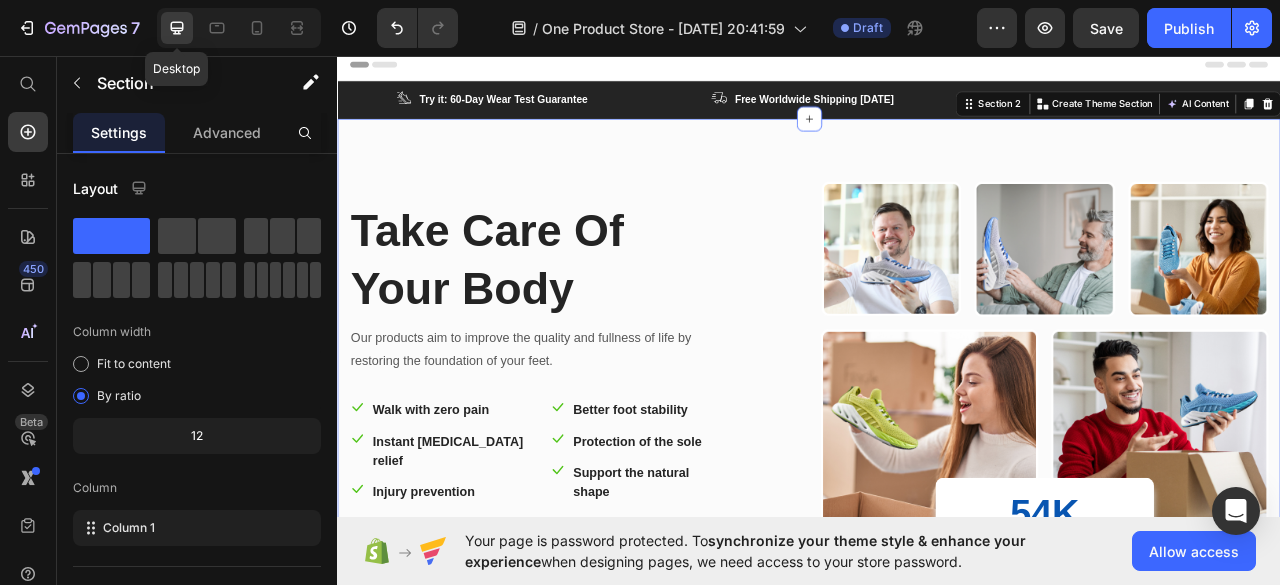 scroll, scrollTop: 18, scrollLeft: 0, axis: vertical 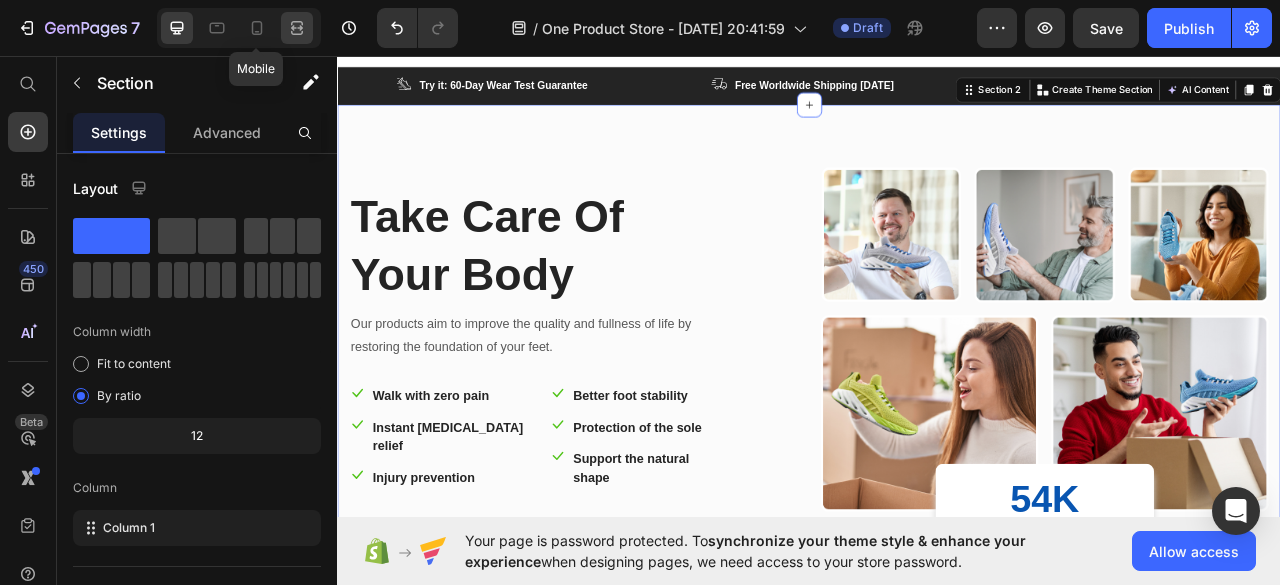 click 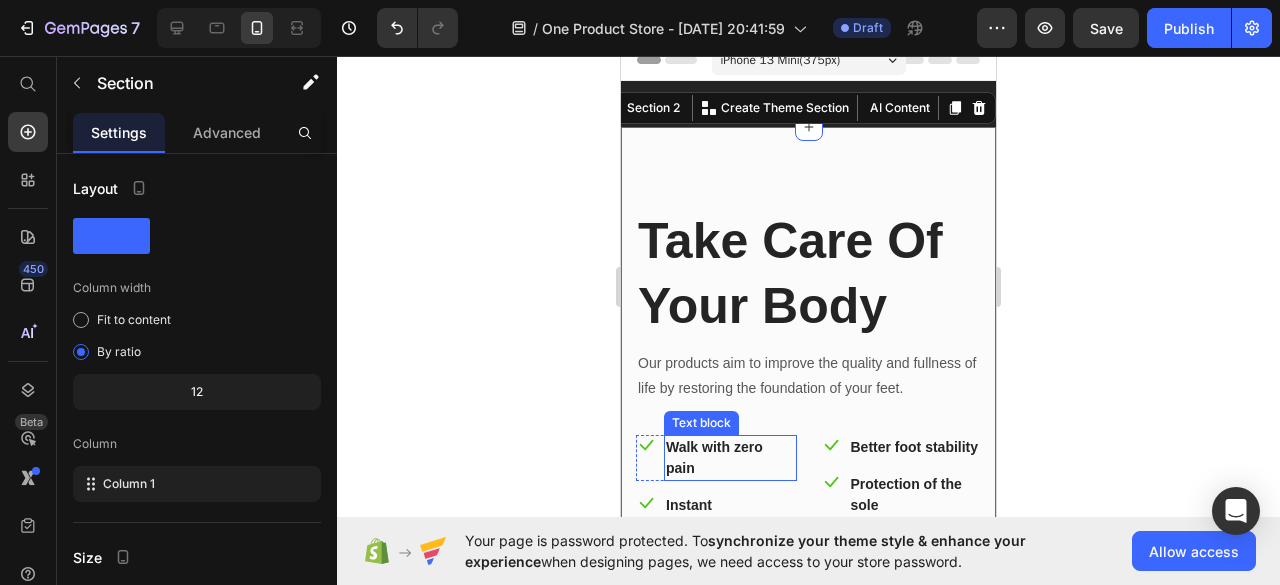 scroll, scrollTop: 0, scrollLeft: 0, axis: both 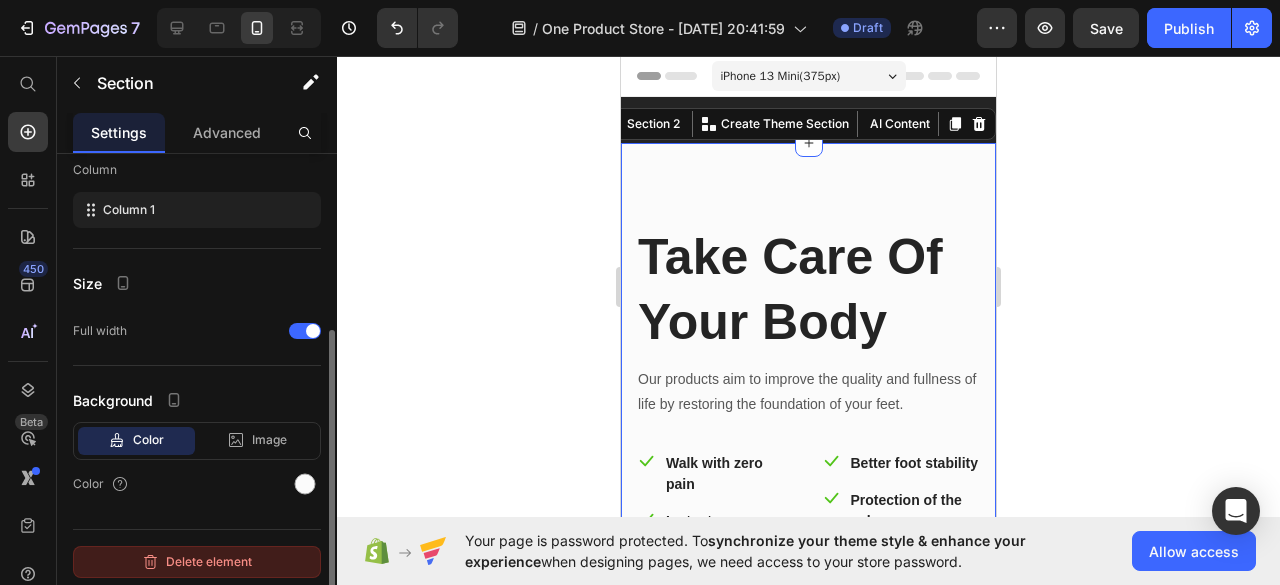 click on "Delete element" at bounding box center [197, 562] 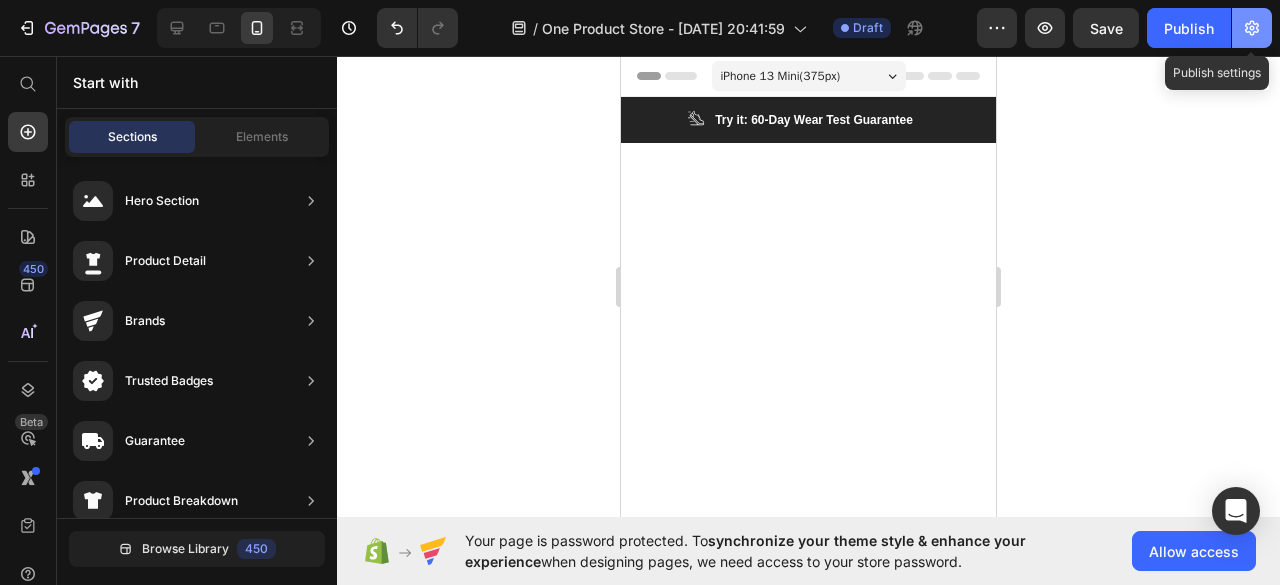 click 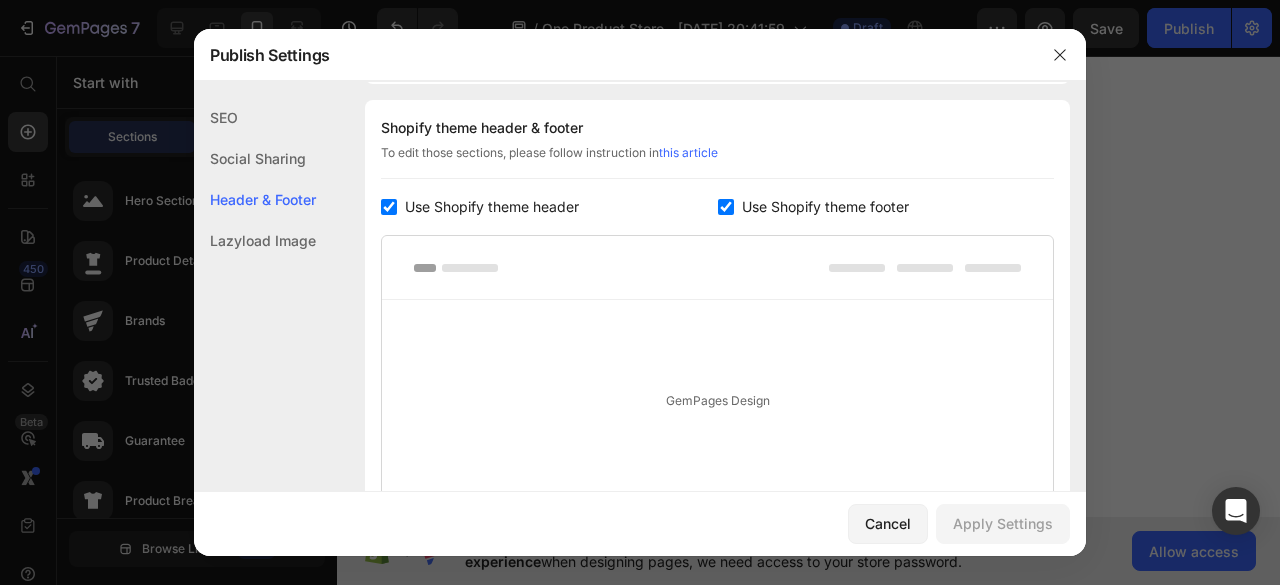 scroll, scrollTop: 1174, scrollLeft: 0, axis: vertical 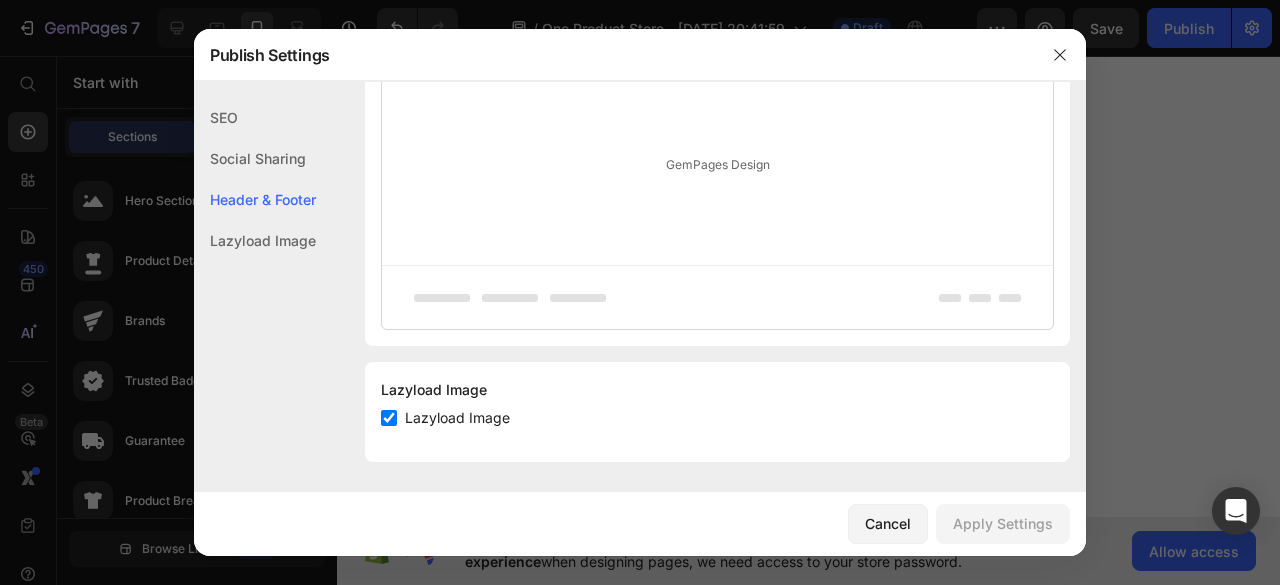 click on "Cancel" at bounding box center (888, 523) 